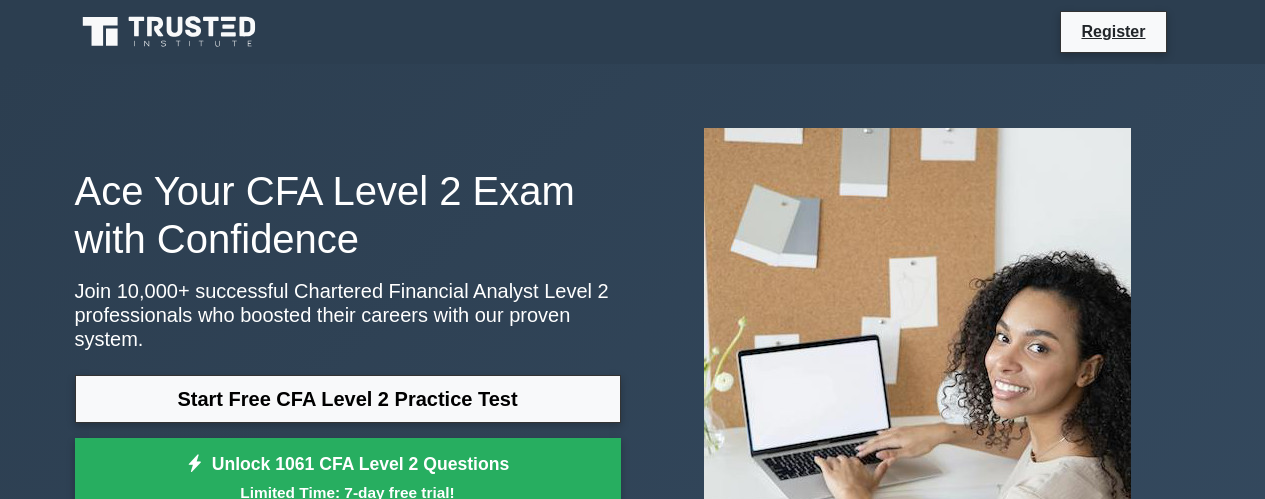 scroll, scrollTop: 1120, scrollLeft: 0, axis: vertical 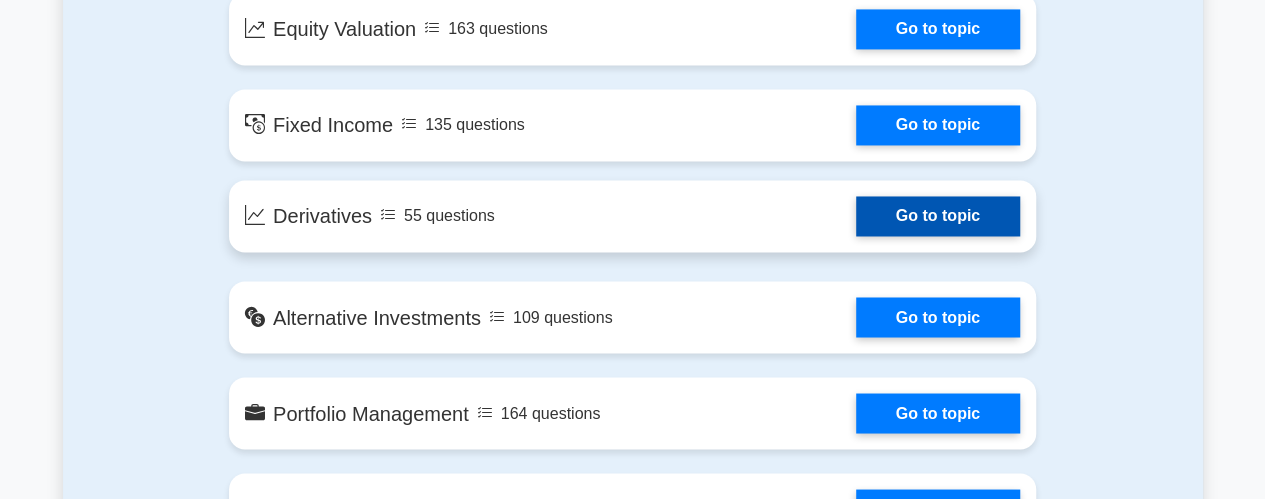 click on "Go to topic" at bounding box center (938, 216) 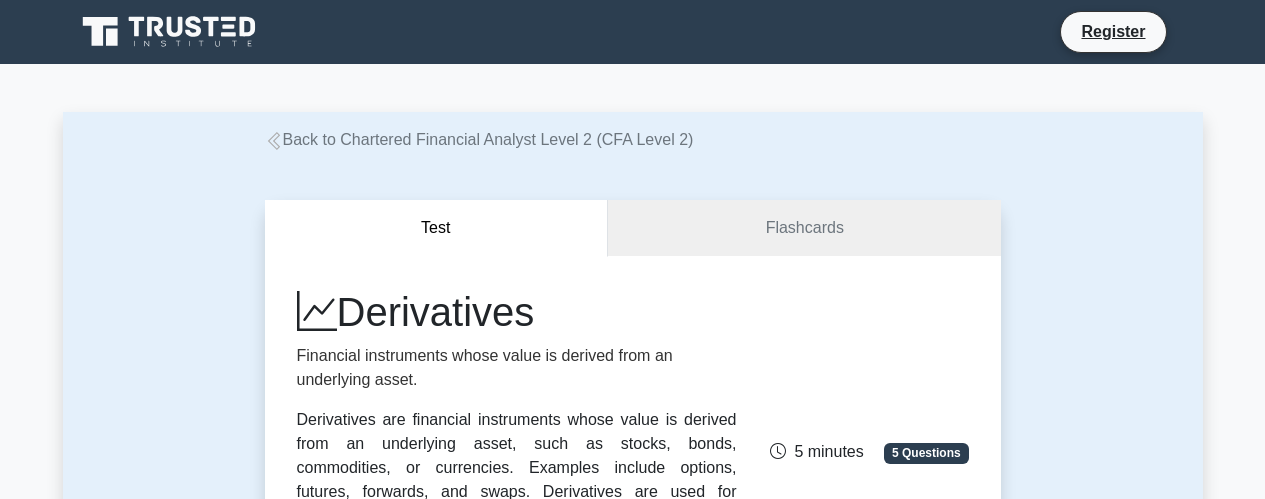 scroll, scrollTop: 0, scrollLeft: 0, axis: both 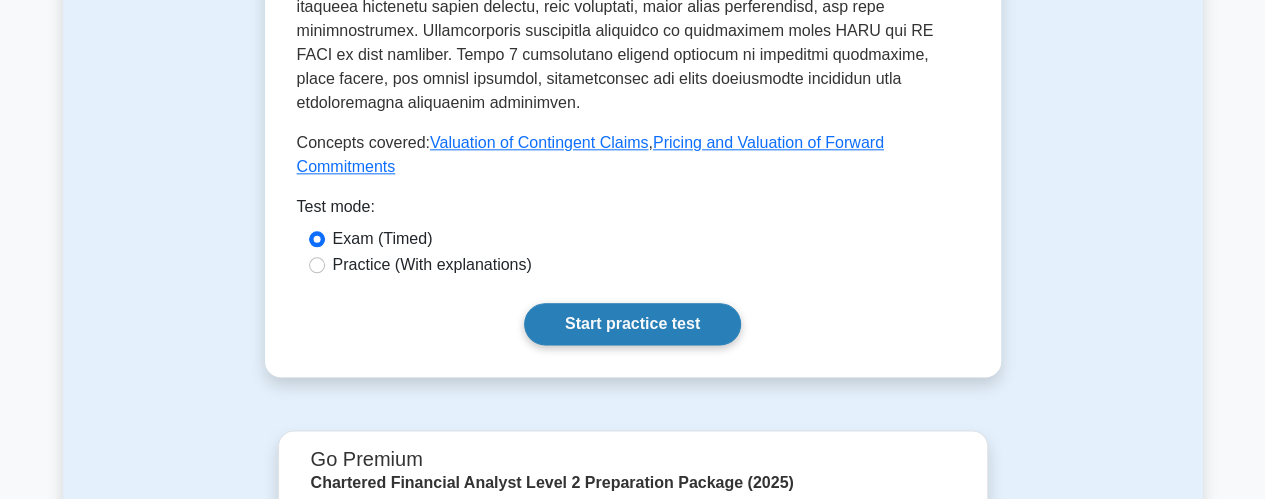 click on "Start practice test" at bounding box center [632, 324] 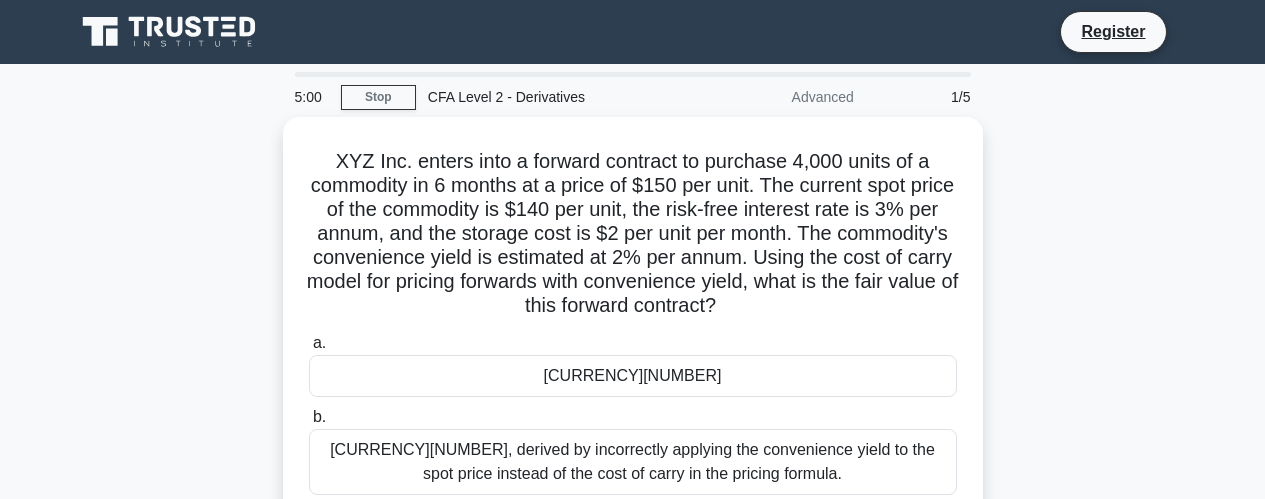 scroll, scrollTop: 0, scrollLeft: 0, axis: both 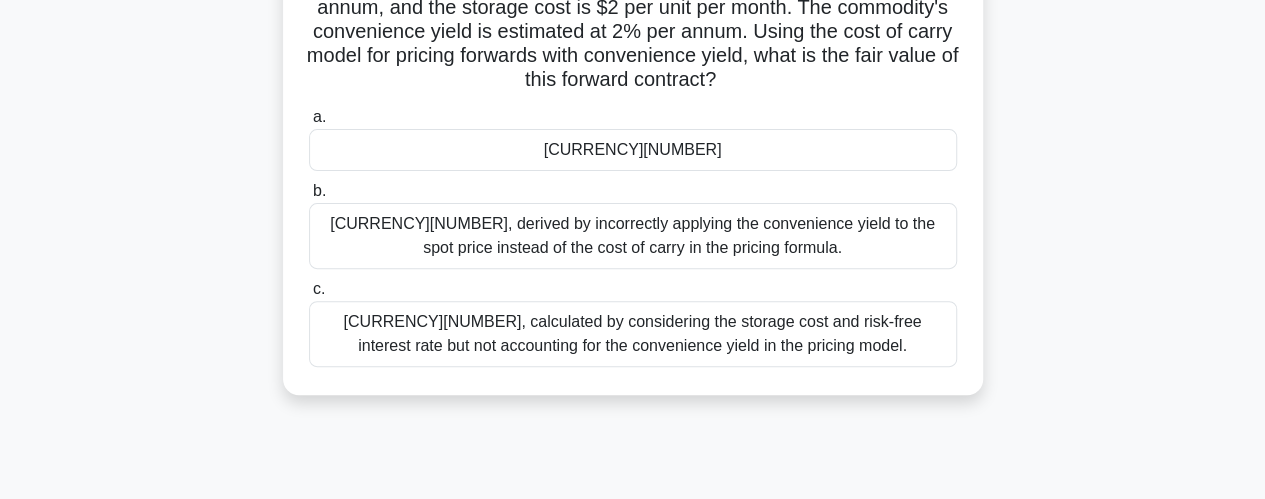 click on "[CURRENCY][NUMBER]" at bounding box center [633, 150] 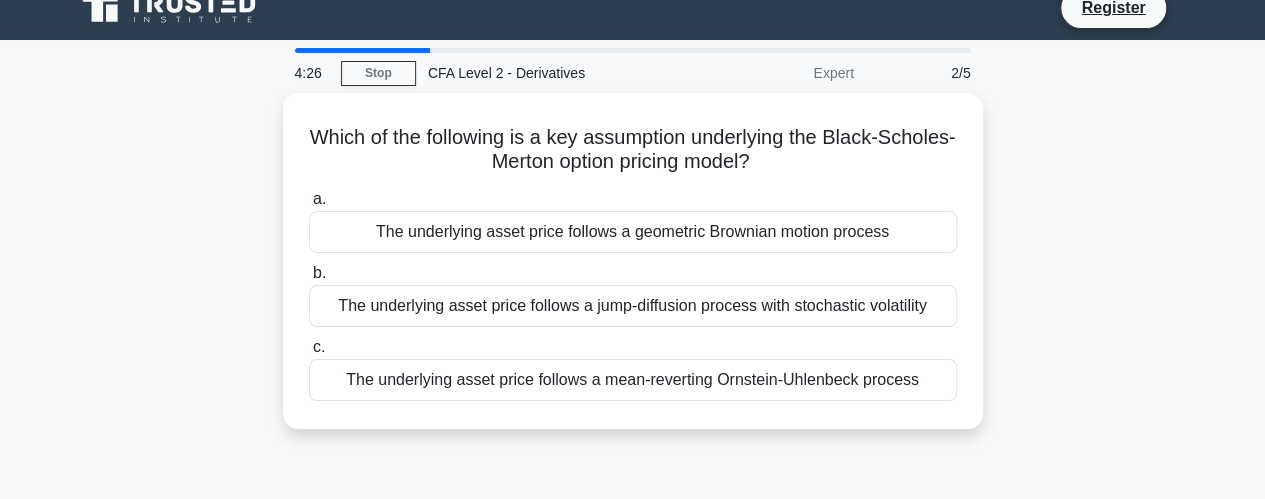 scroll, scrollTop: 0, scrollLeft: 0, axis: both 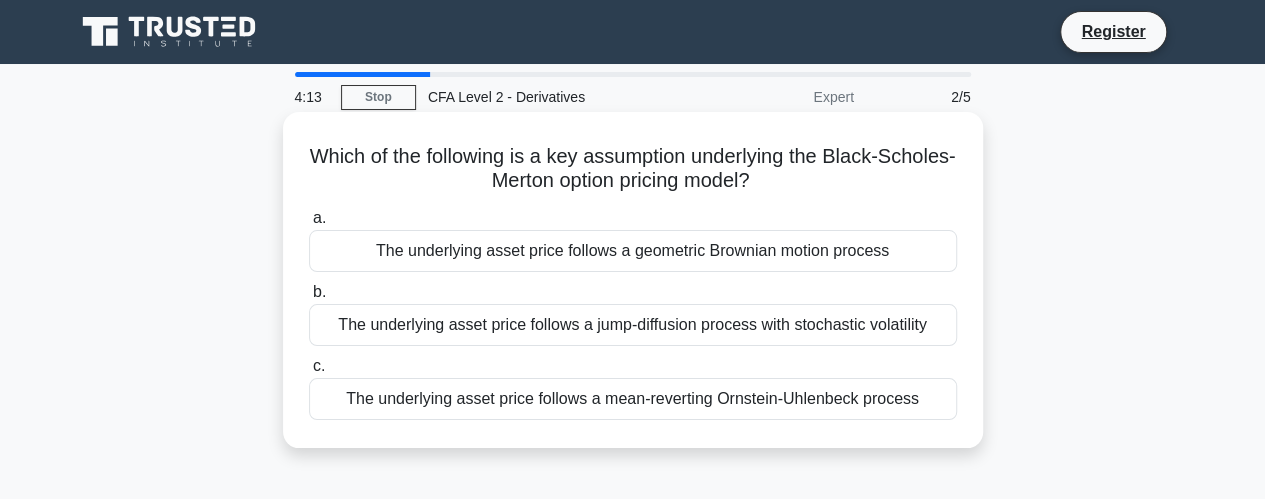 click on "The underlying asset price follows a jump-diffusion process with stochastic volatility" at bounding box center (633, 325) 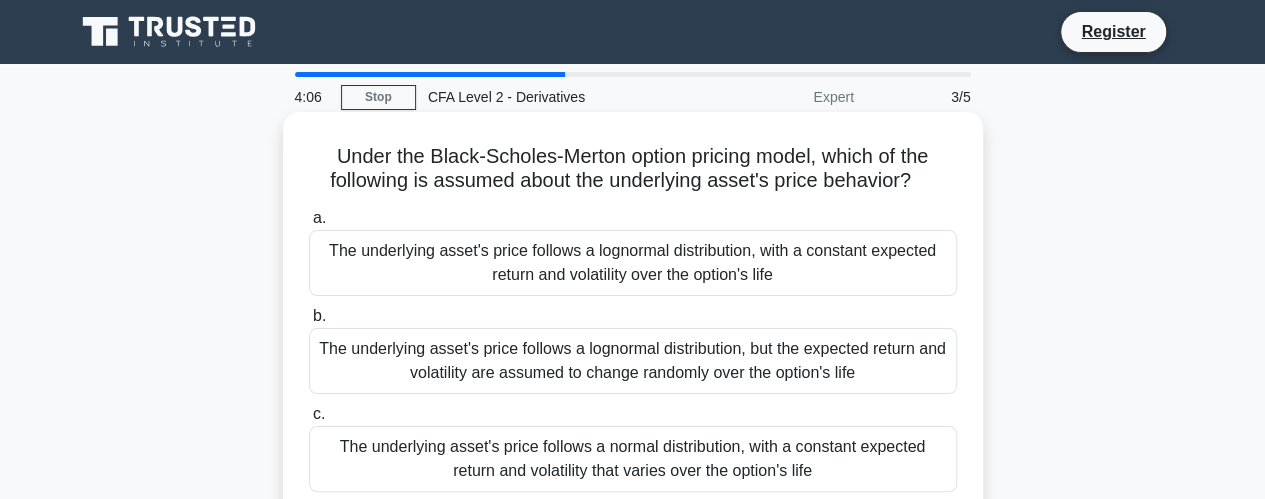 click on "The underlying asset's price follows a lognormal distribution, but the expected return and volatility are assumed to change randomly over the option's life" at bounding box center (633, 361) 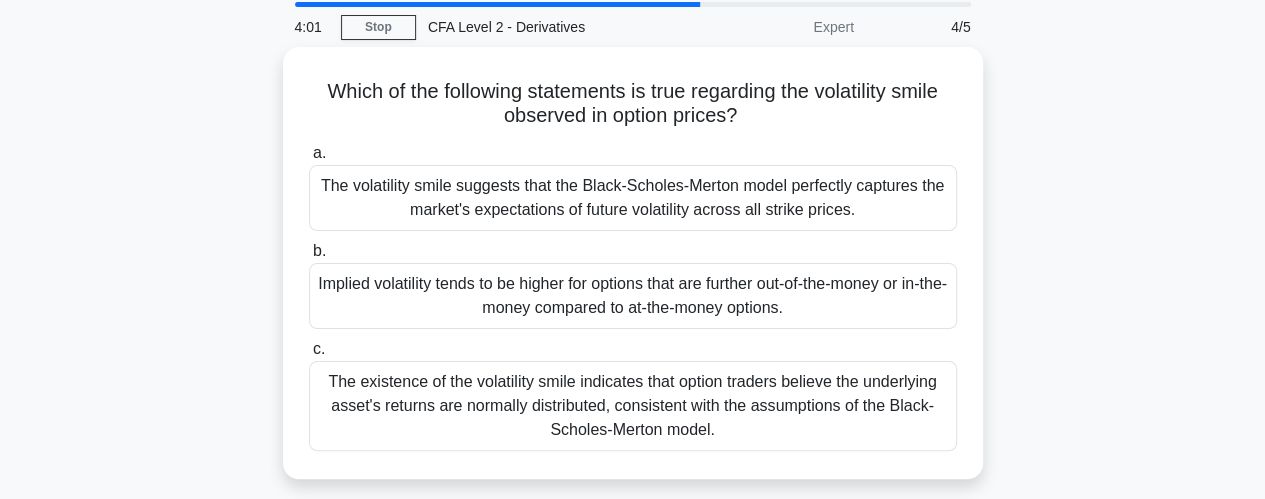 scroll, scrollTop: 61, scrollLeft: 0, axis: vertical 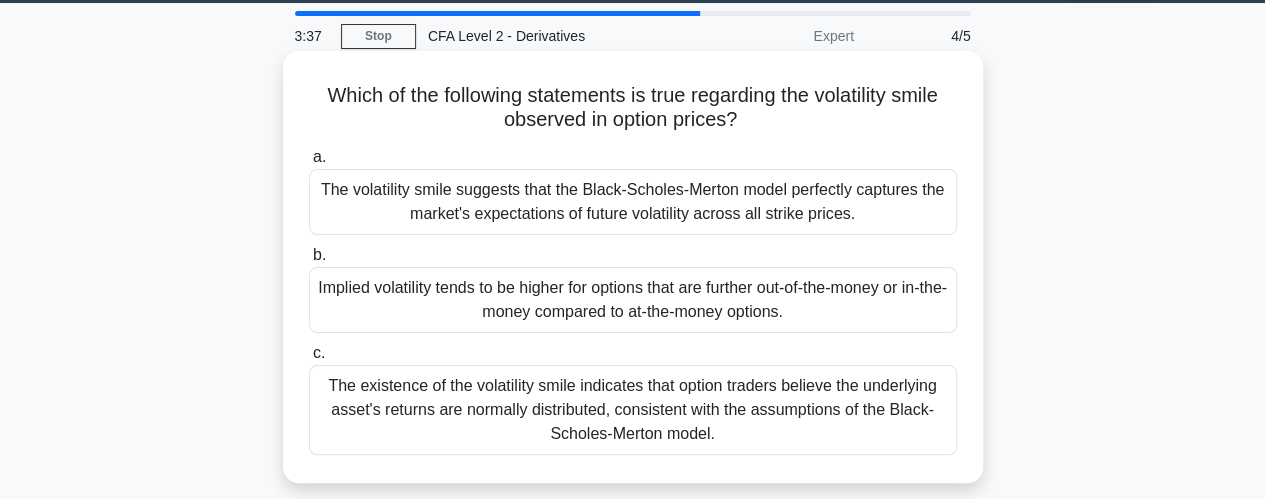 click on "The existence of the volatility smile indicates that option traders believe the underlying asset's returns are normally distributed, consistent with the assumptions of the Black-Scholes-Merton model." at bounding box center [633, 410] 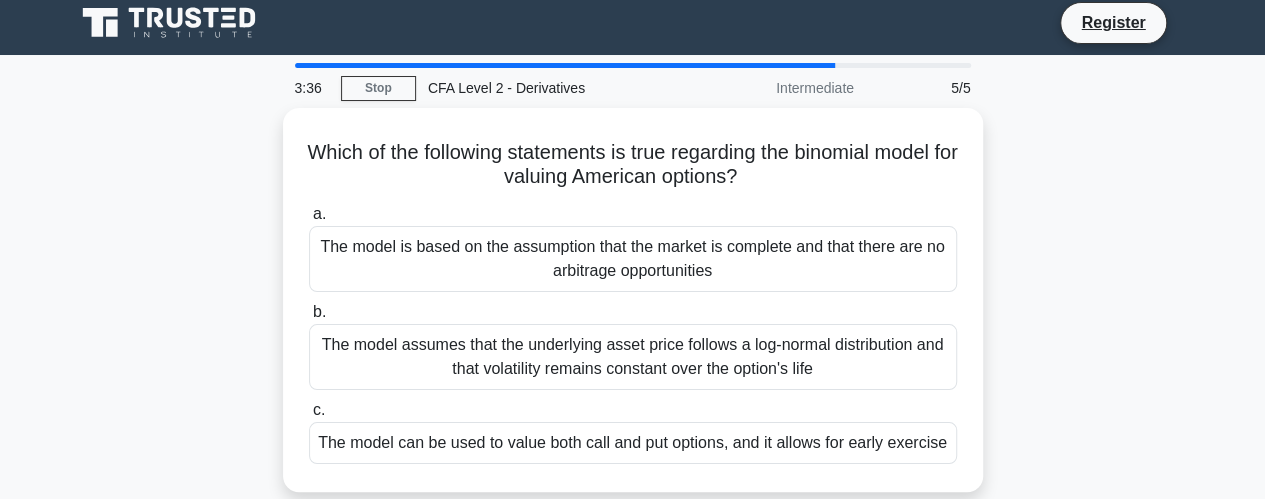 scroll, scrollTop: 0, scrollLeft: 0, axis: both 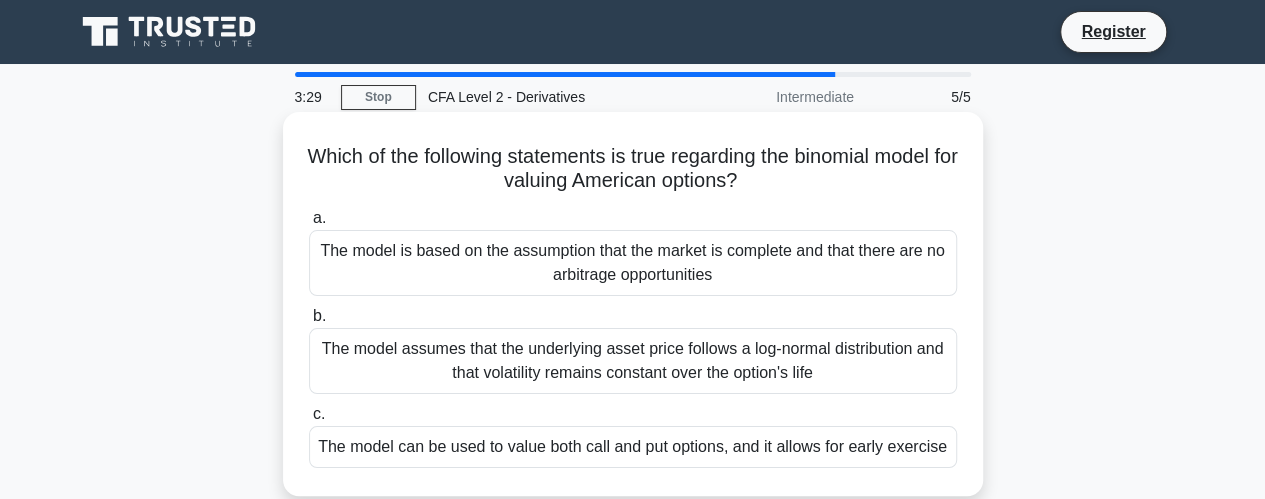 click on "The model assumes that the underlying asset price follows a log-normal distribution and that volatility remains constant over the option's life" at bounding box center [633, 361] 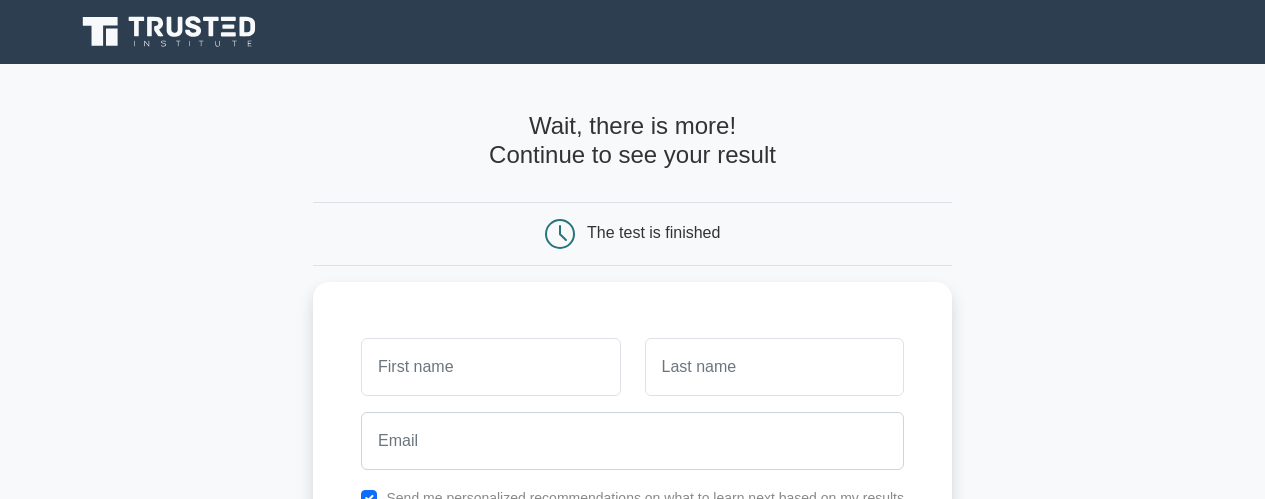 scroll, scrollTop: 175, scrollLeft: 0, axis: vertical 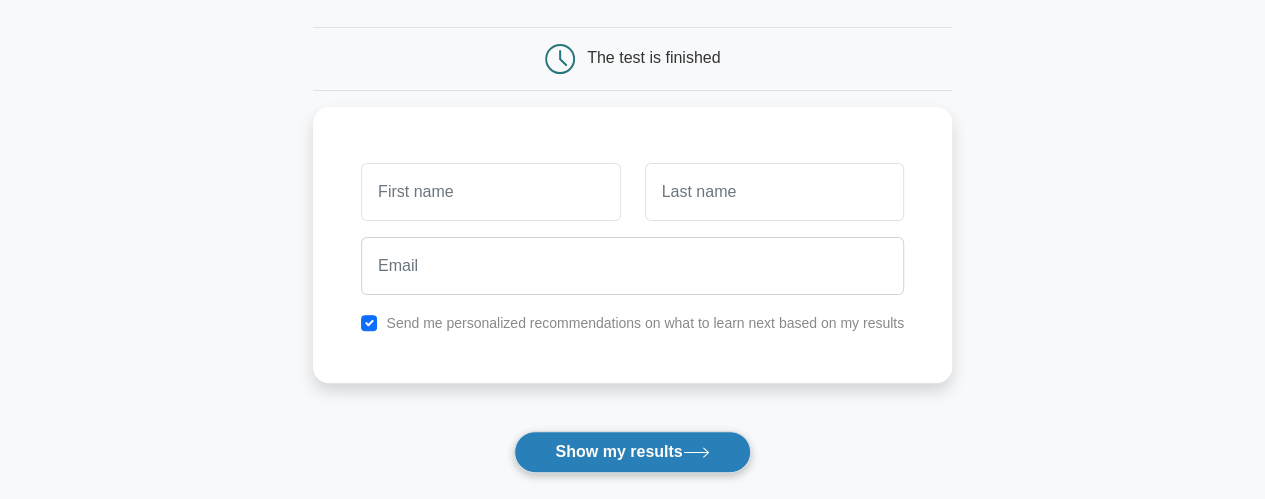 click on "Show my results" at bounding box center (632, 452) 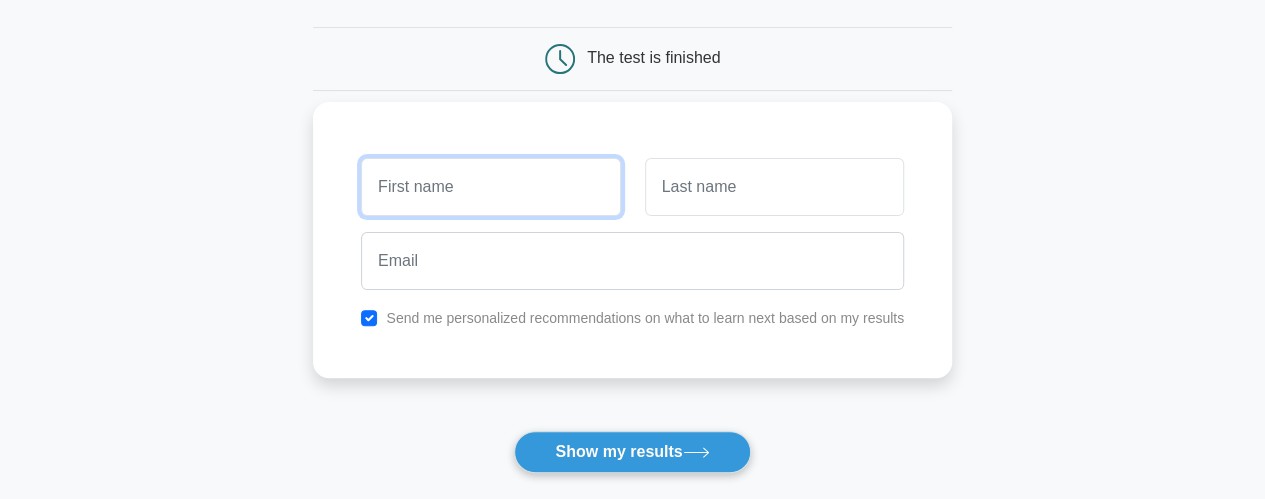 click at bounding box center [490, 187] 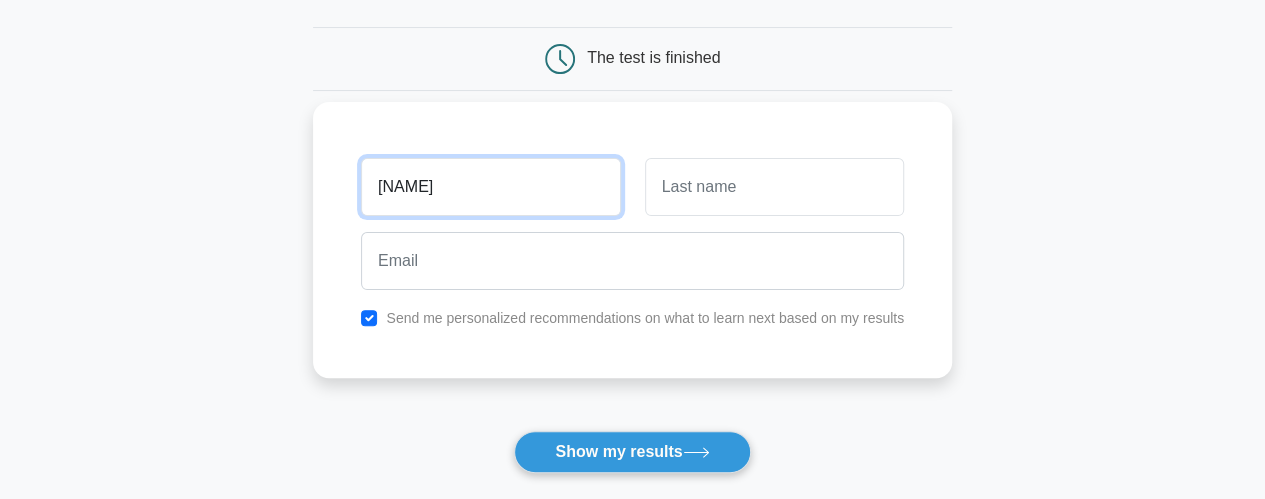type on "anorld" 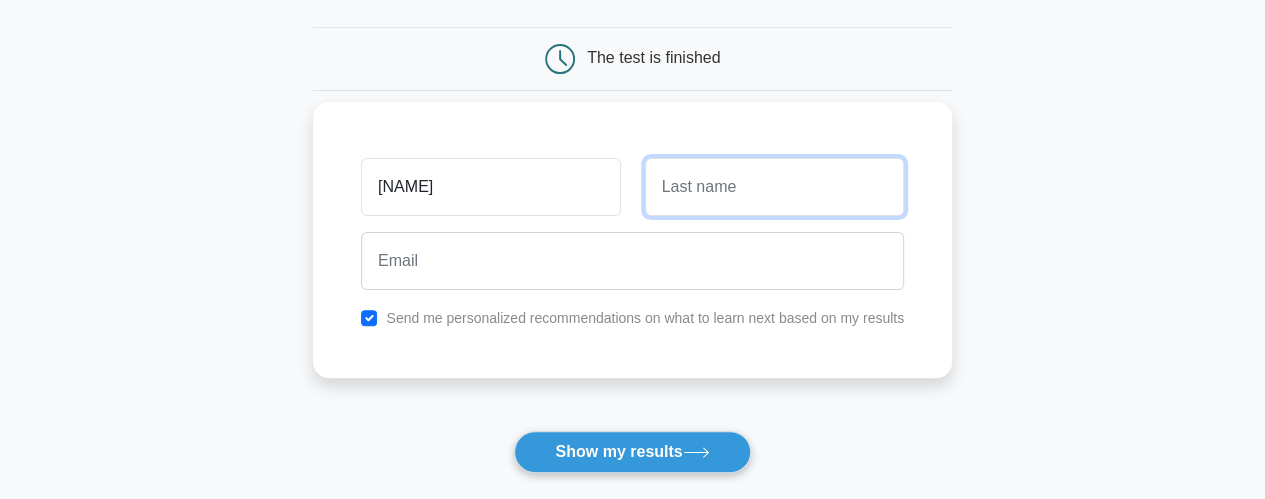 click at bounding box center [774, 187] 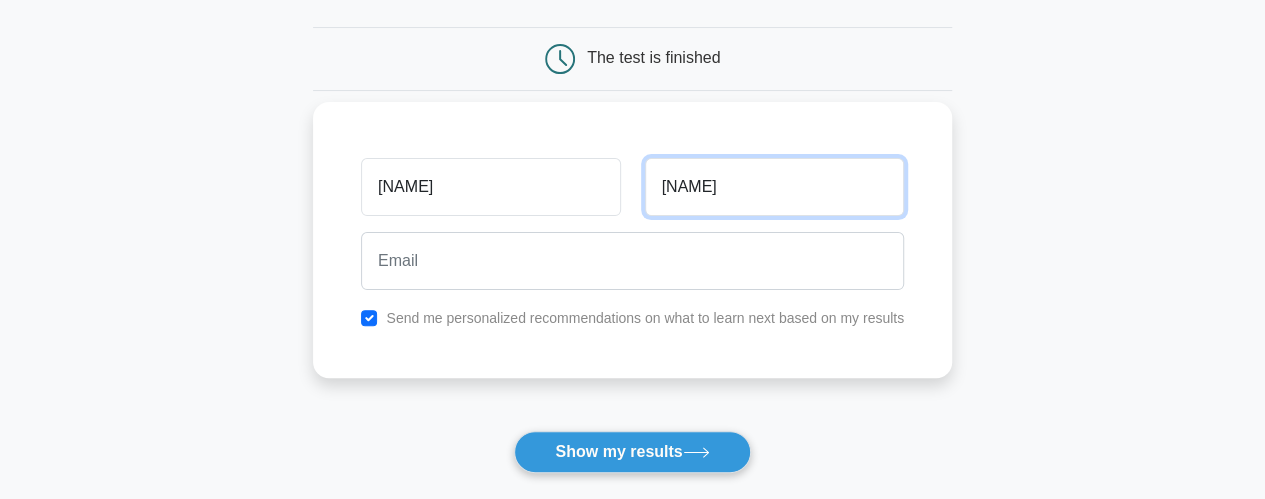 type on "masendeke" 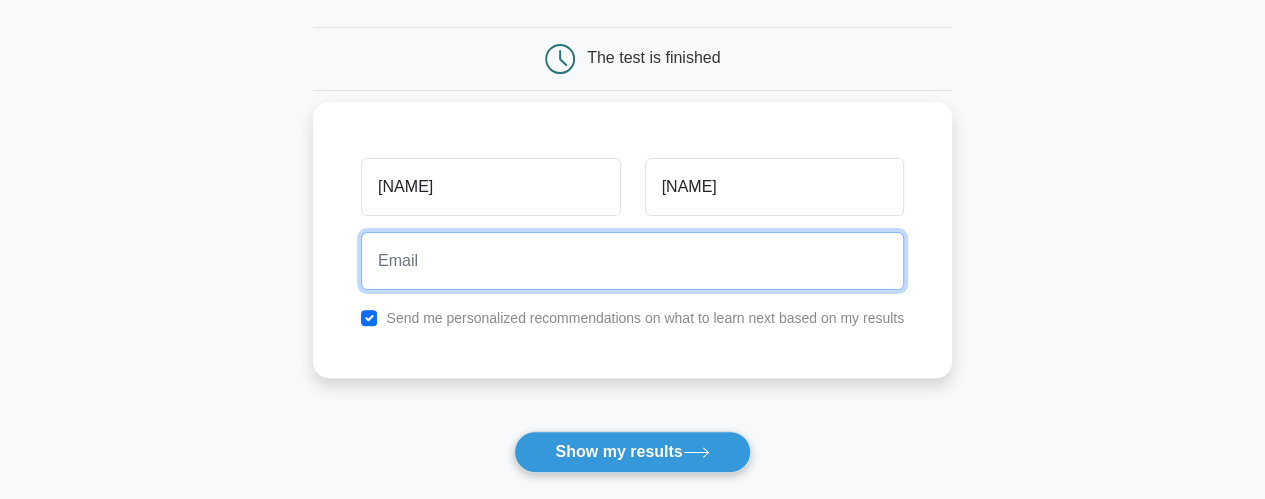 click at bounding box center [632, 261] 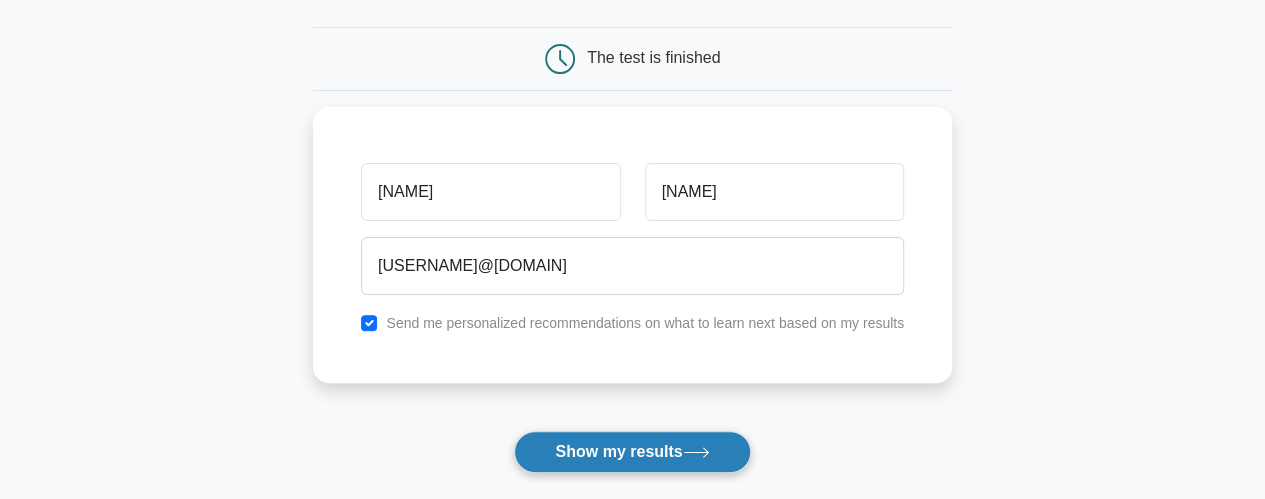 click on "Show my results" at bounding box center (632, 452) 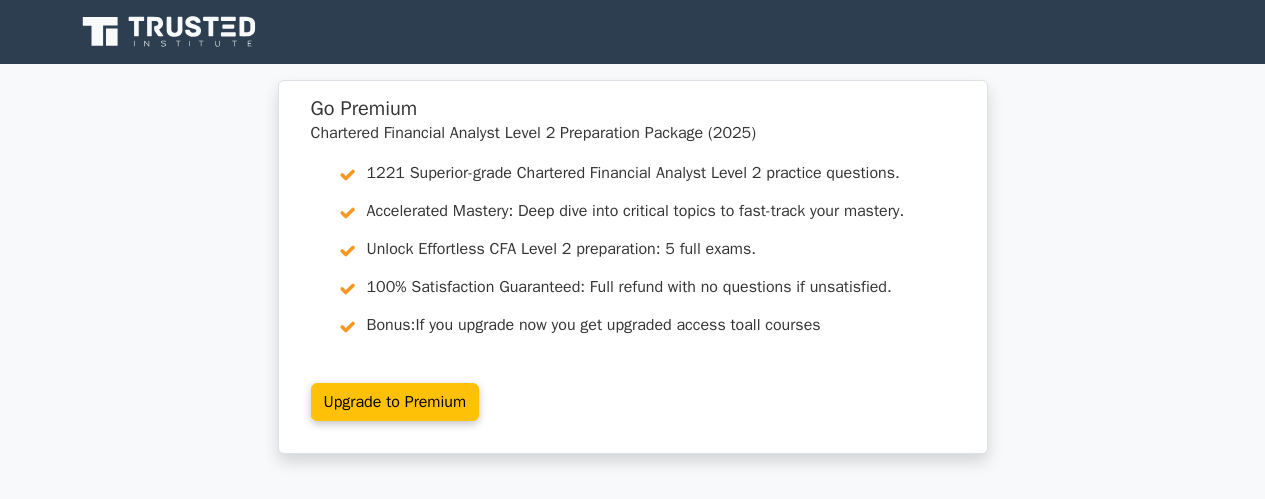 scroll, scrollTop: 0, scrollLeft: 0, axis: both 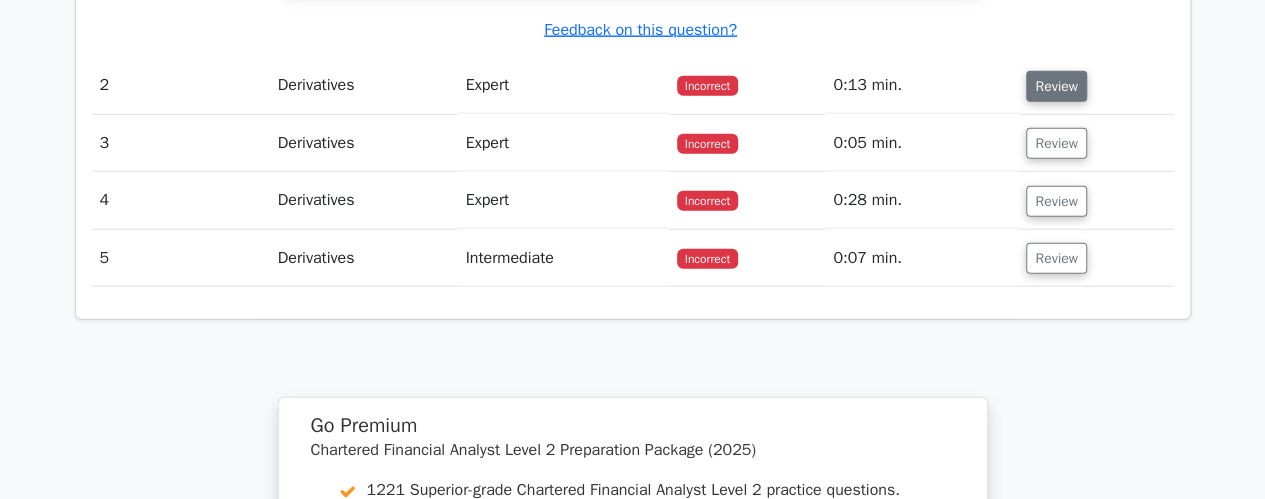 click on "Review" at bounding box center [1056, 86] 